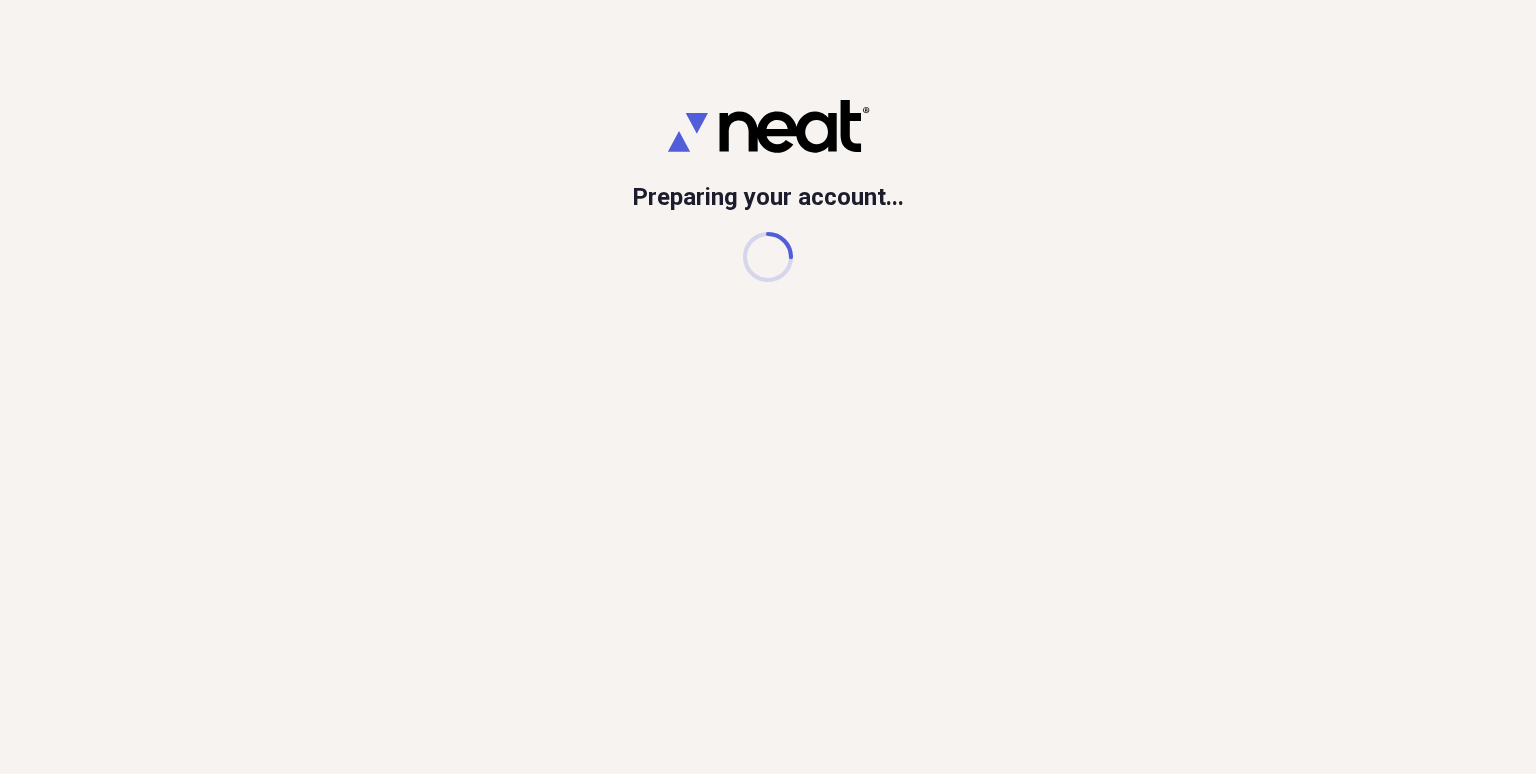 scroll, scrollTop: 0, scrollLeft: 0, axis: both 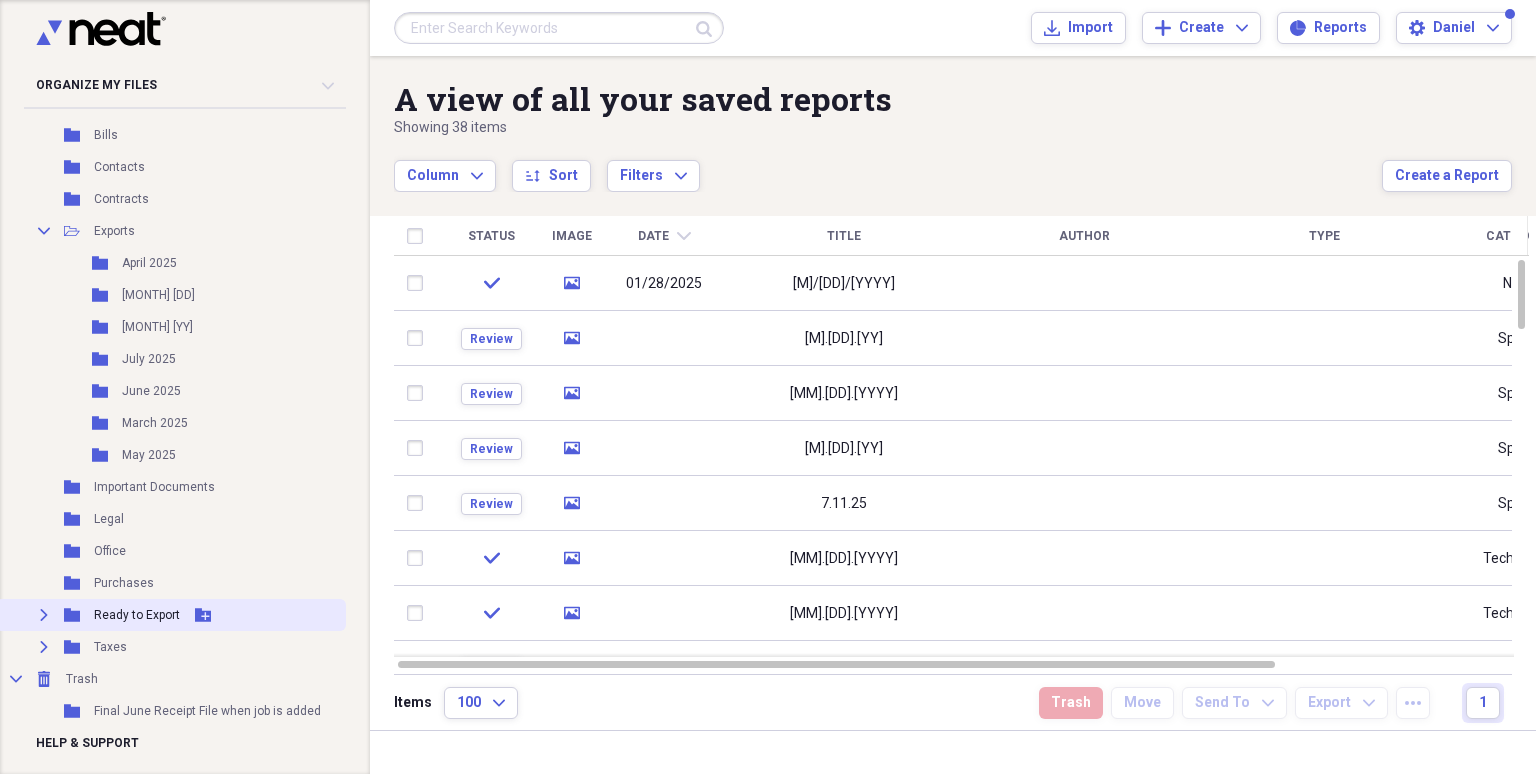 click on "Ready to Export" at bounding box center [137, 615] 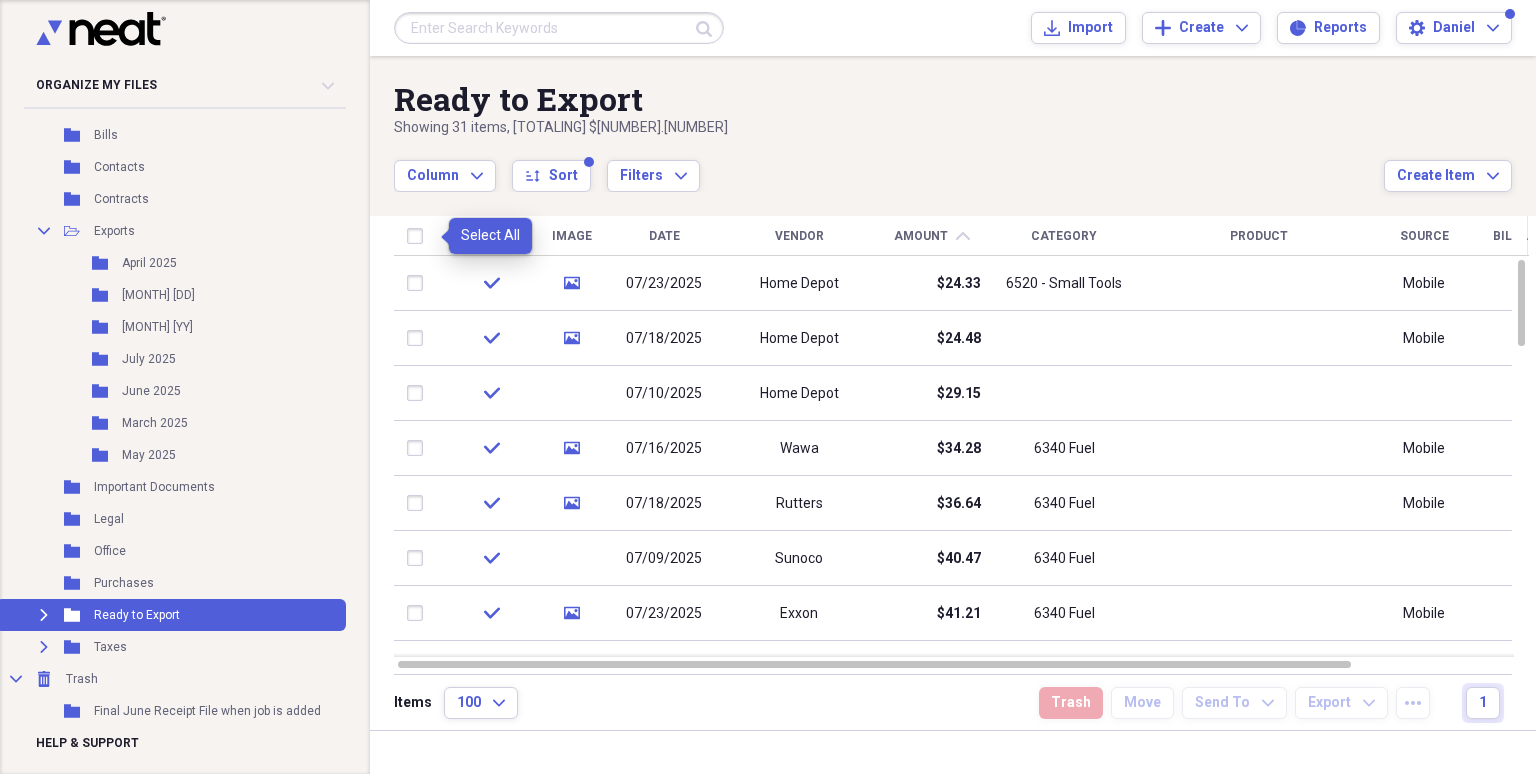 click at bounding box center (419, 236) 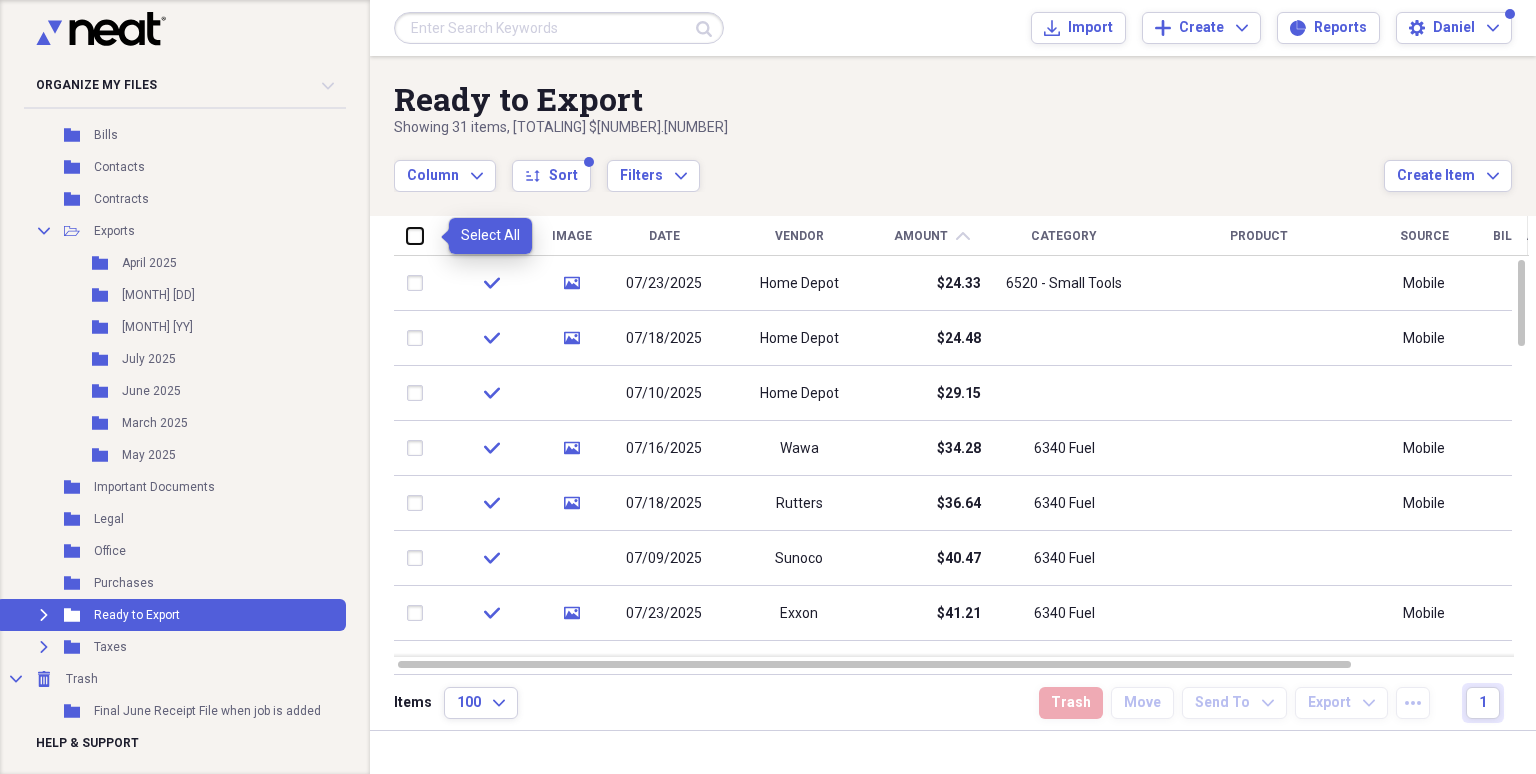 click at bounding box center (407, 235) 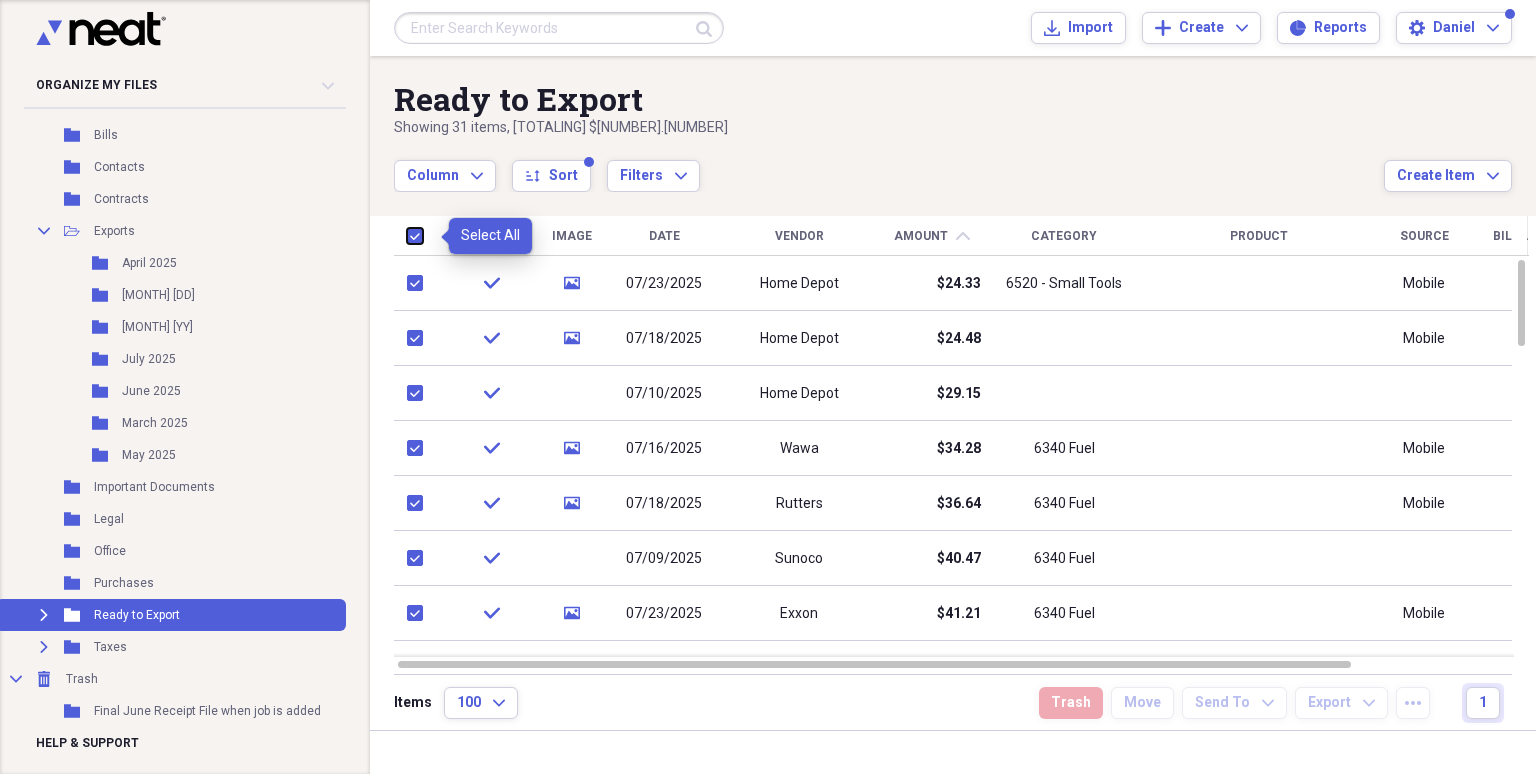 checkbox on "true" 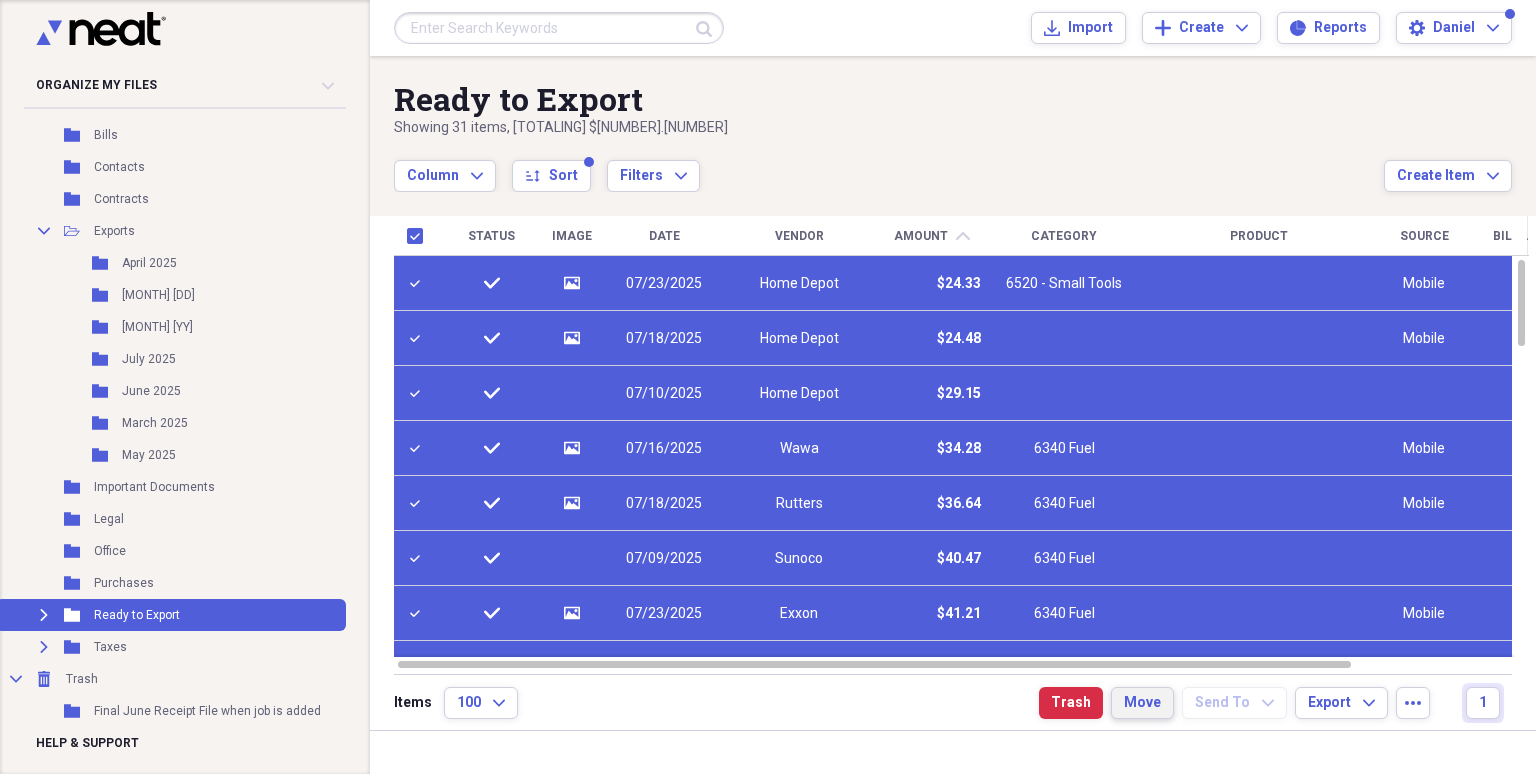 click on "Move" at bounding box center [1142, 703] 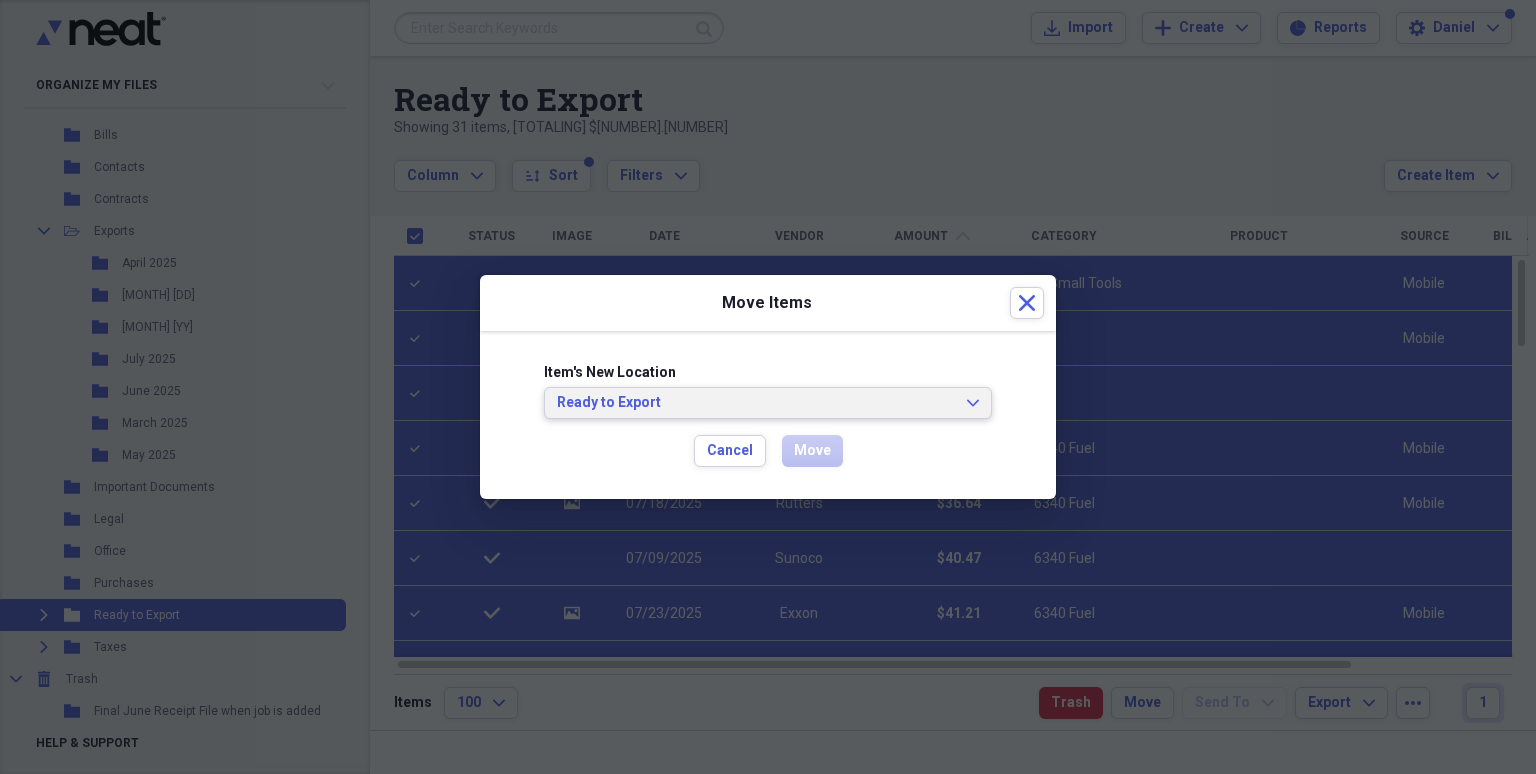 click on "[READY] [TO] [EXPORT] [EXPAND]" at bounding box center (768, 403) 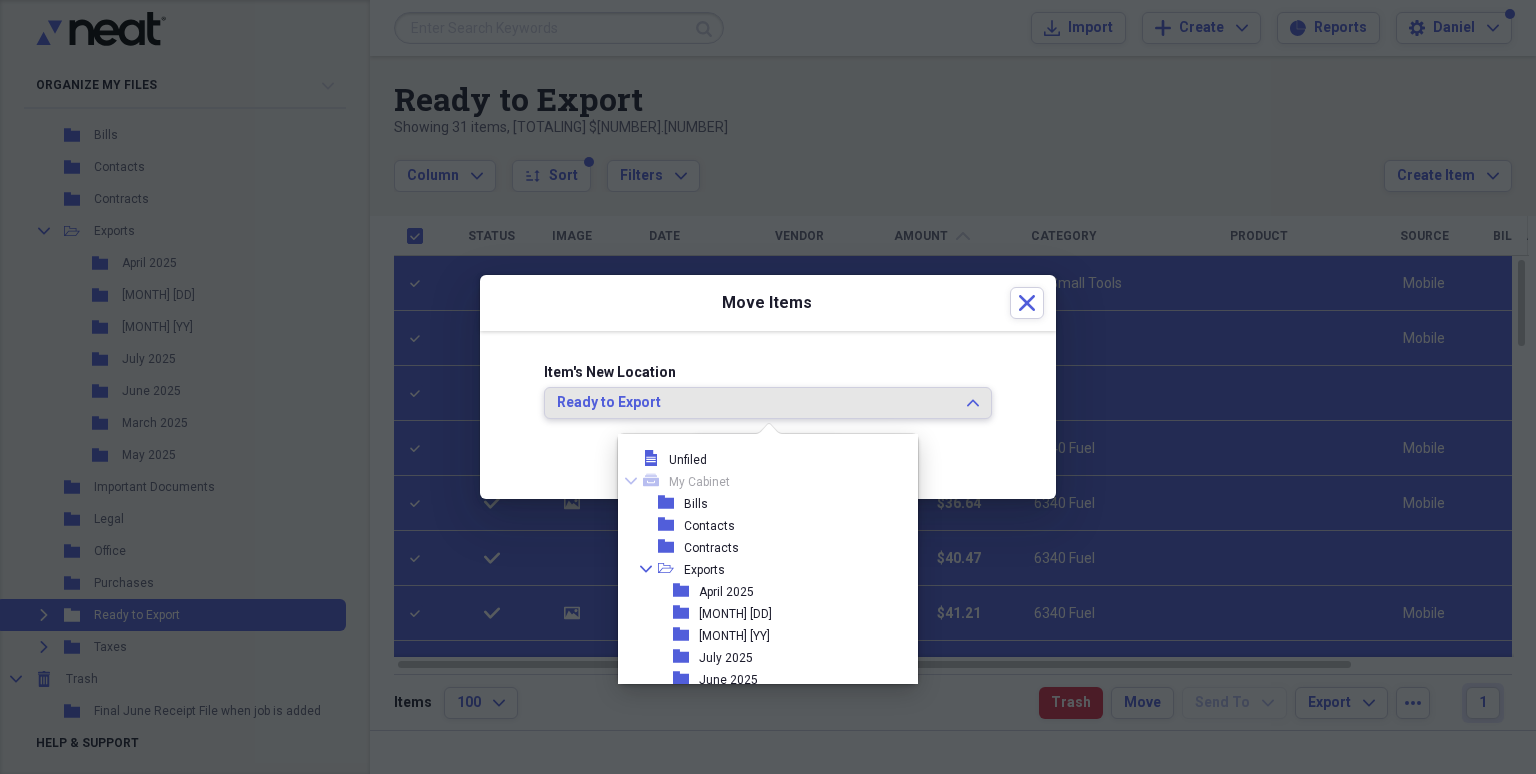 scroll, scrollTop: 226, scrollLeft: 0, axis: vertical 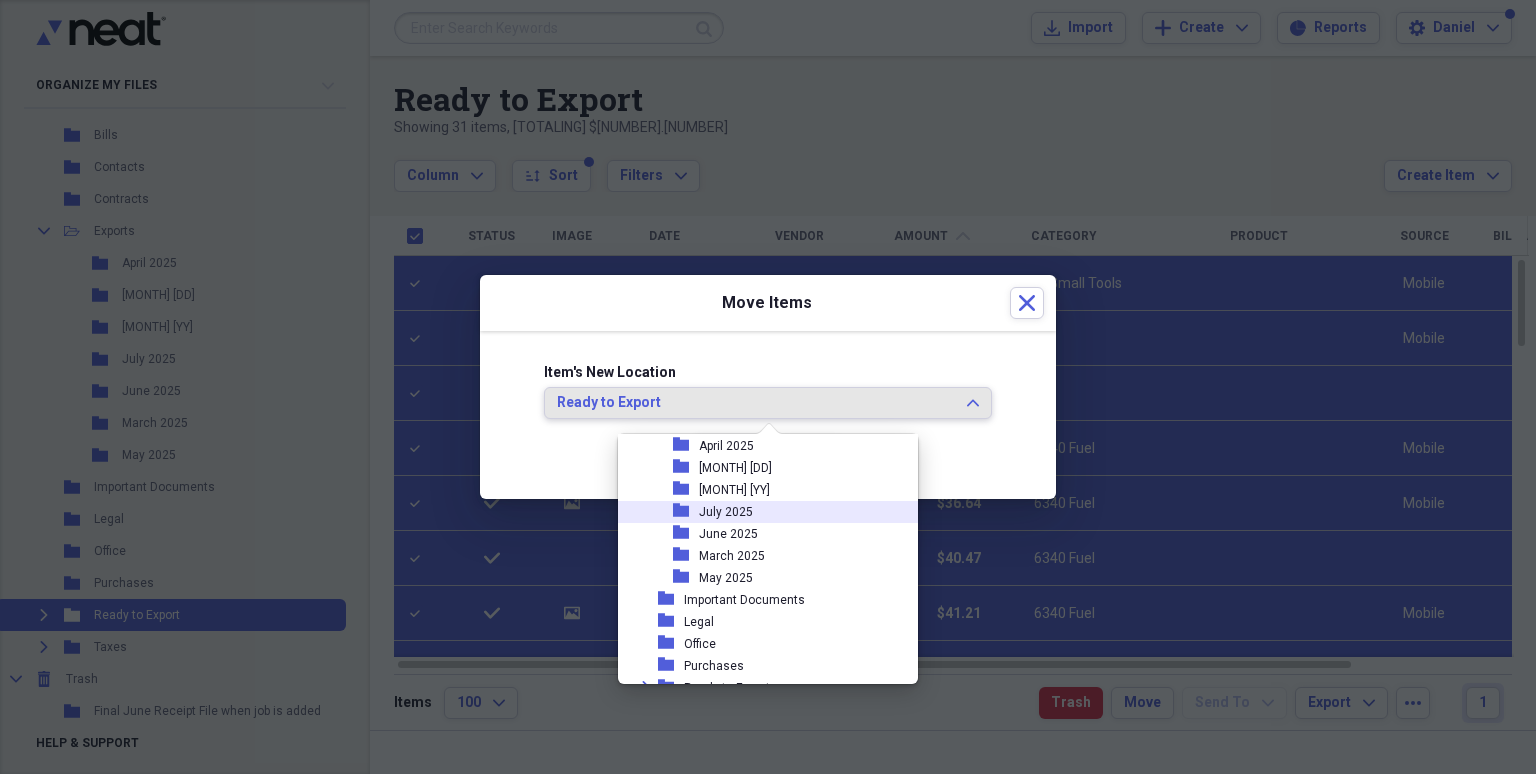 click on "folder July 2025" at bounding box center (760, 512) 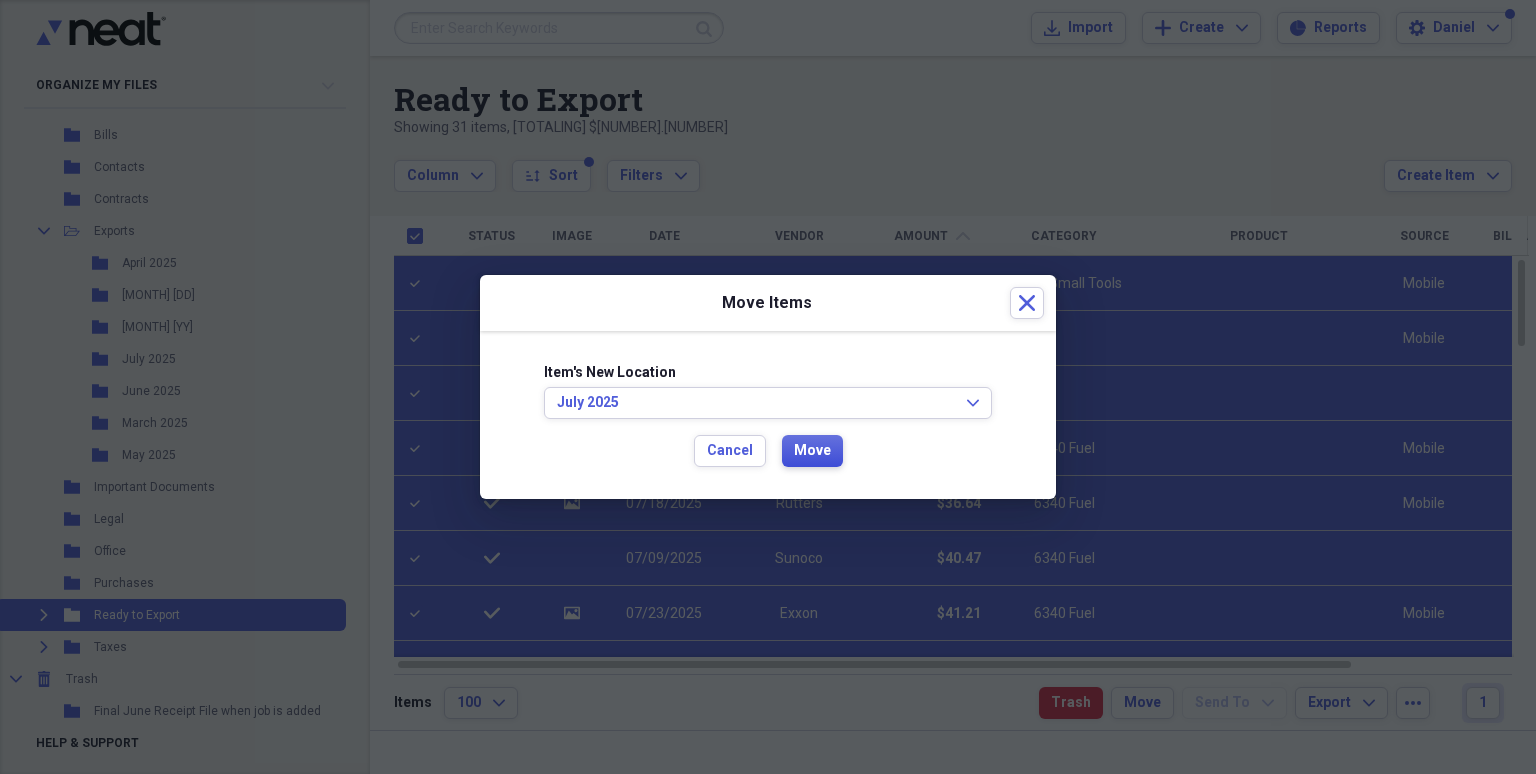 click on "Move" at bounding box center [812, 451] 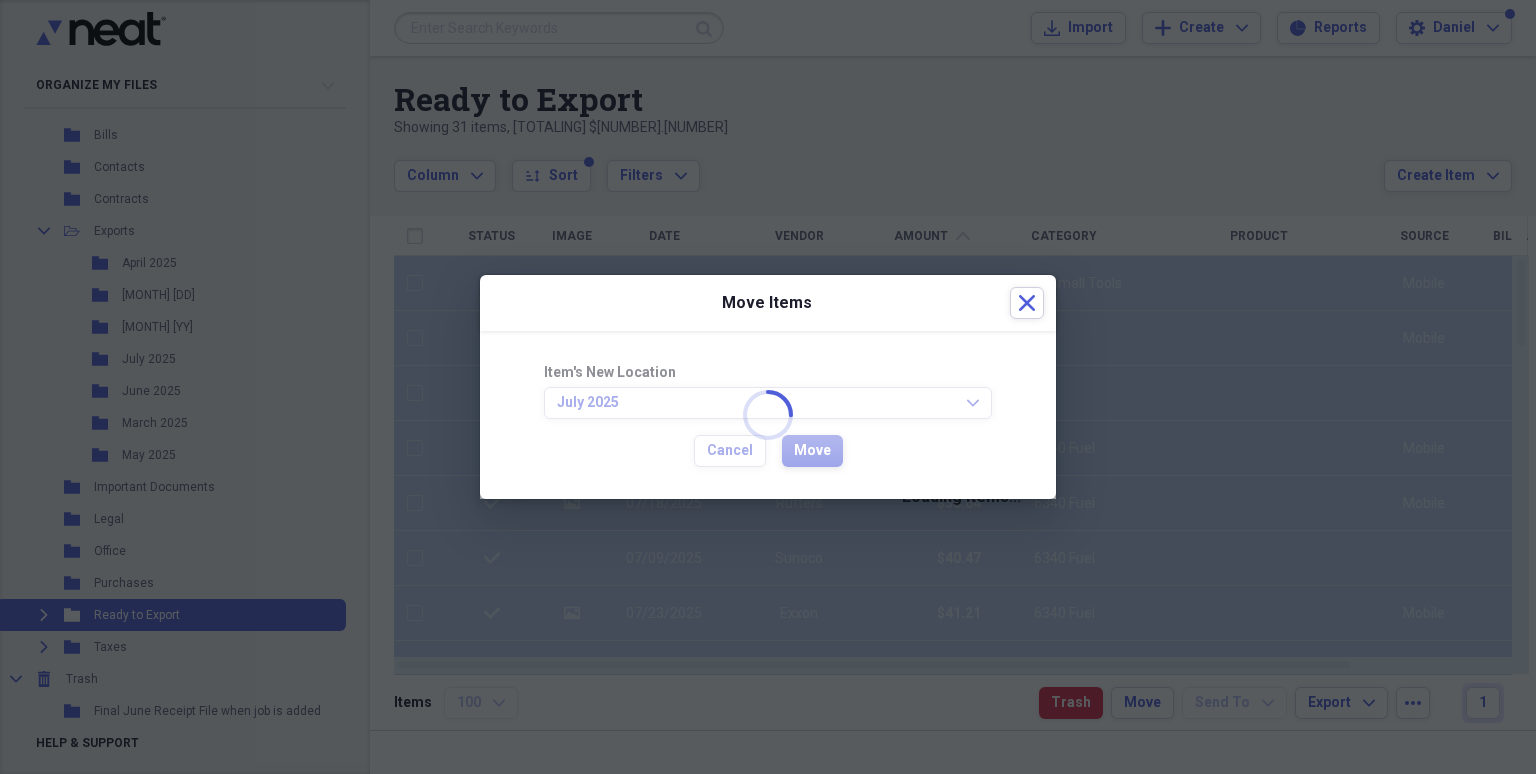 checkbox on "false" 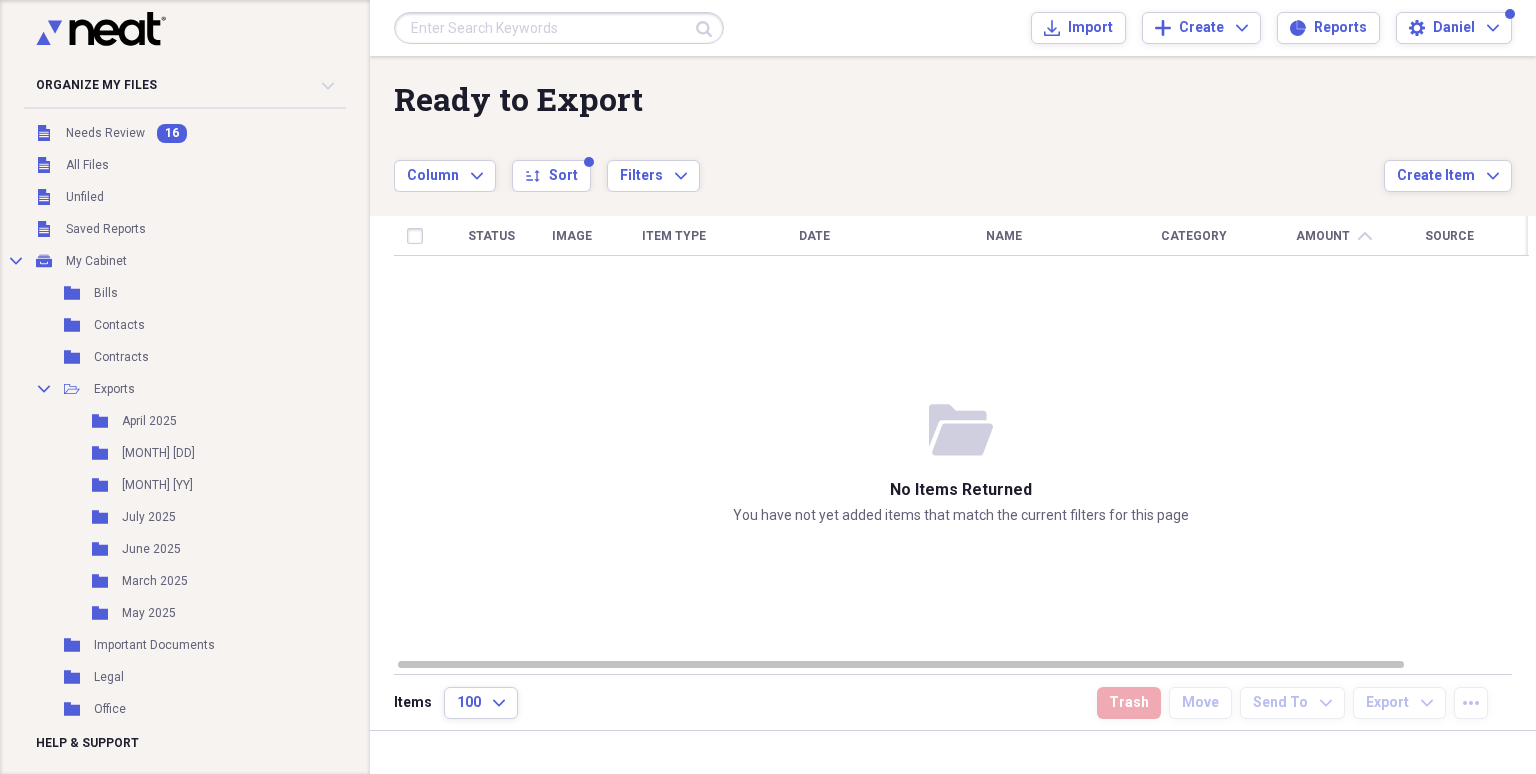 scroll, scrollTop: 0, scrollLeft: 0, axis: both 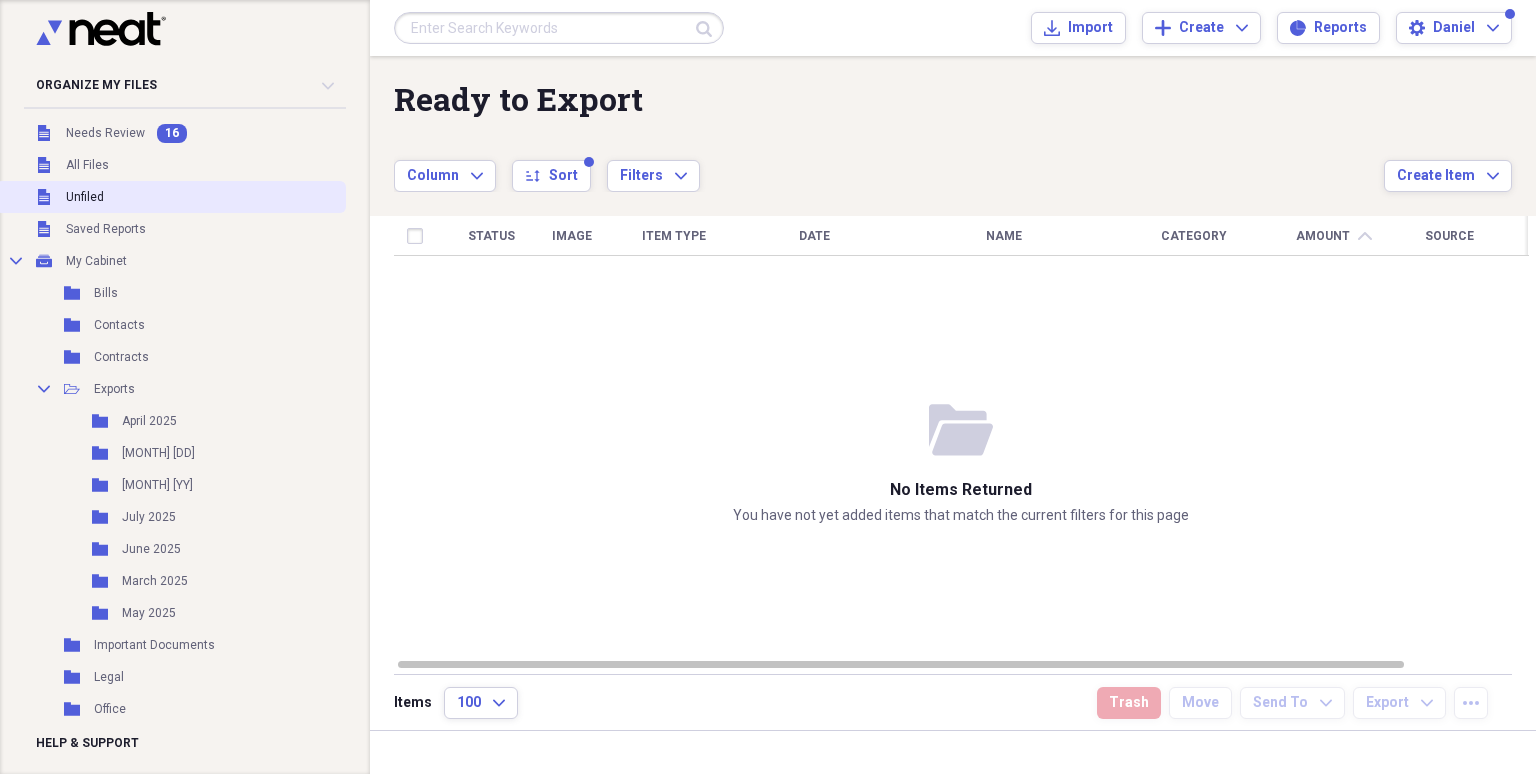 click on "Unfiled" at bounding box center (85, 197) 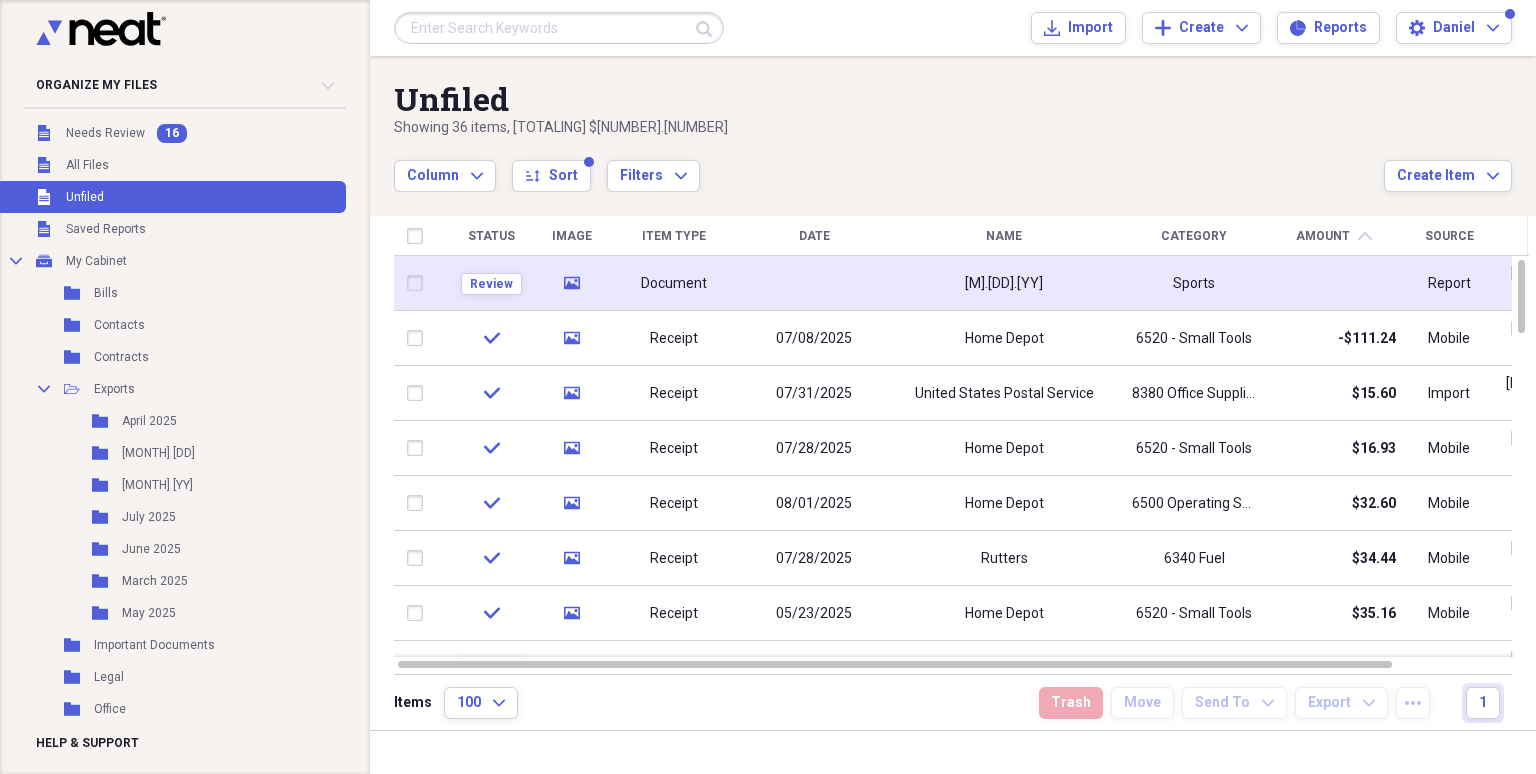 click at bounding box center [419, 283] 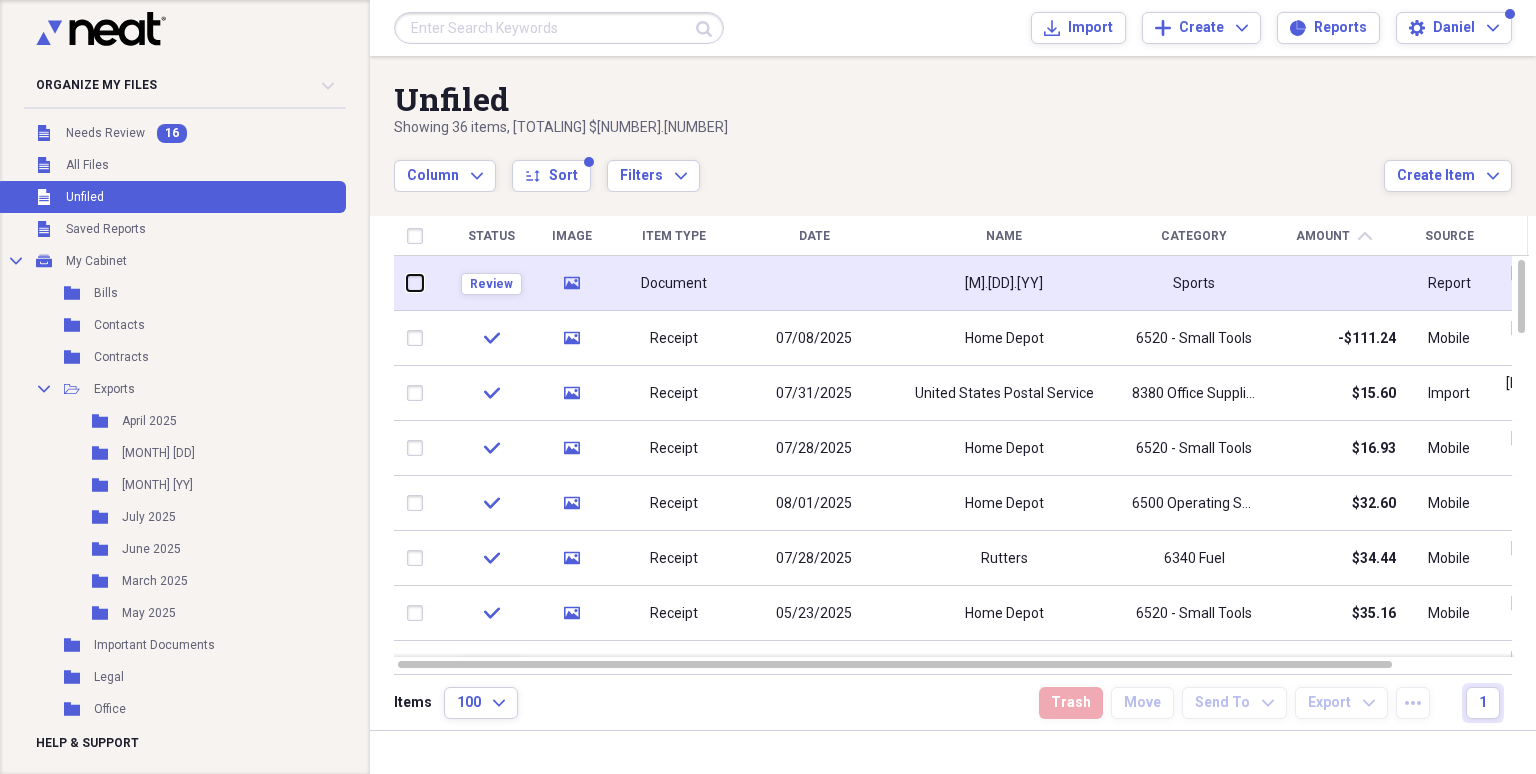 click at bounding box center (407, 283) 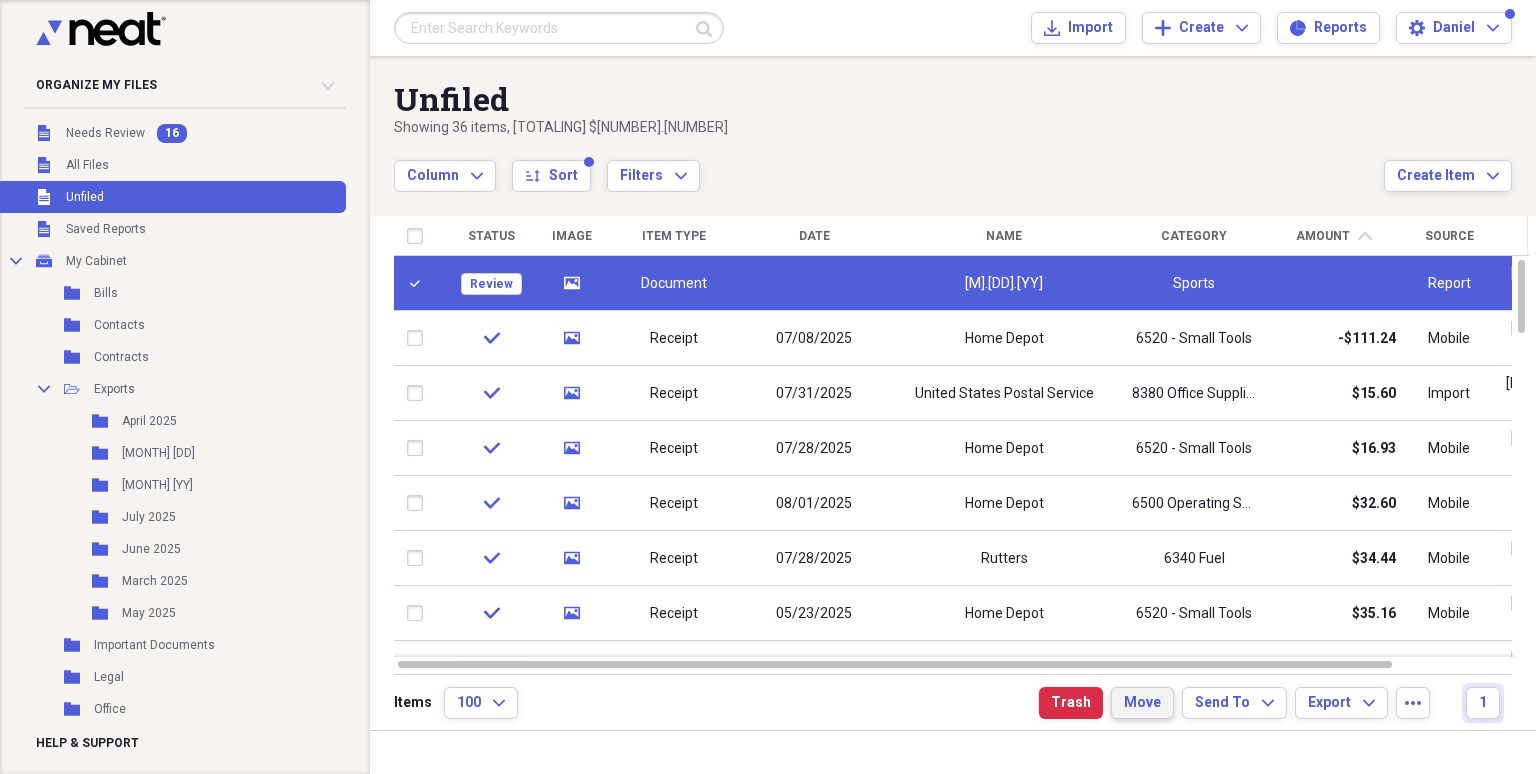 click on "Move" at bounding box center [1142, 703] 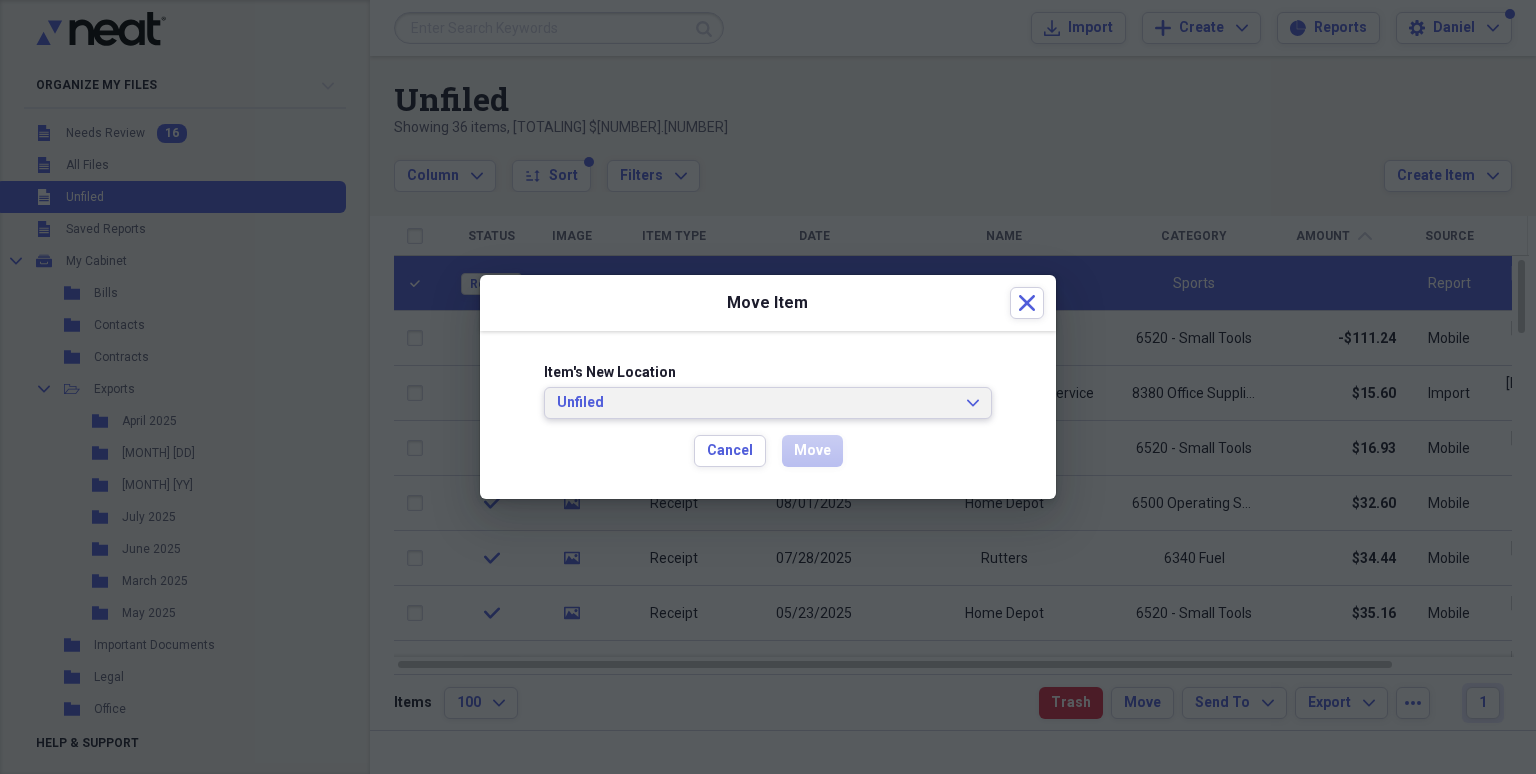 click on "Unfiled Expand" at bounding box center [768, 403] 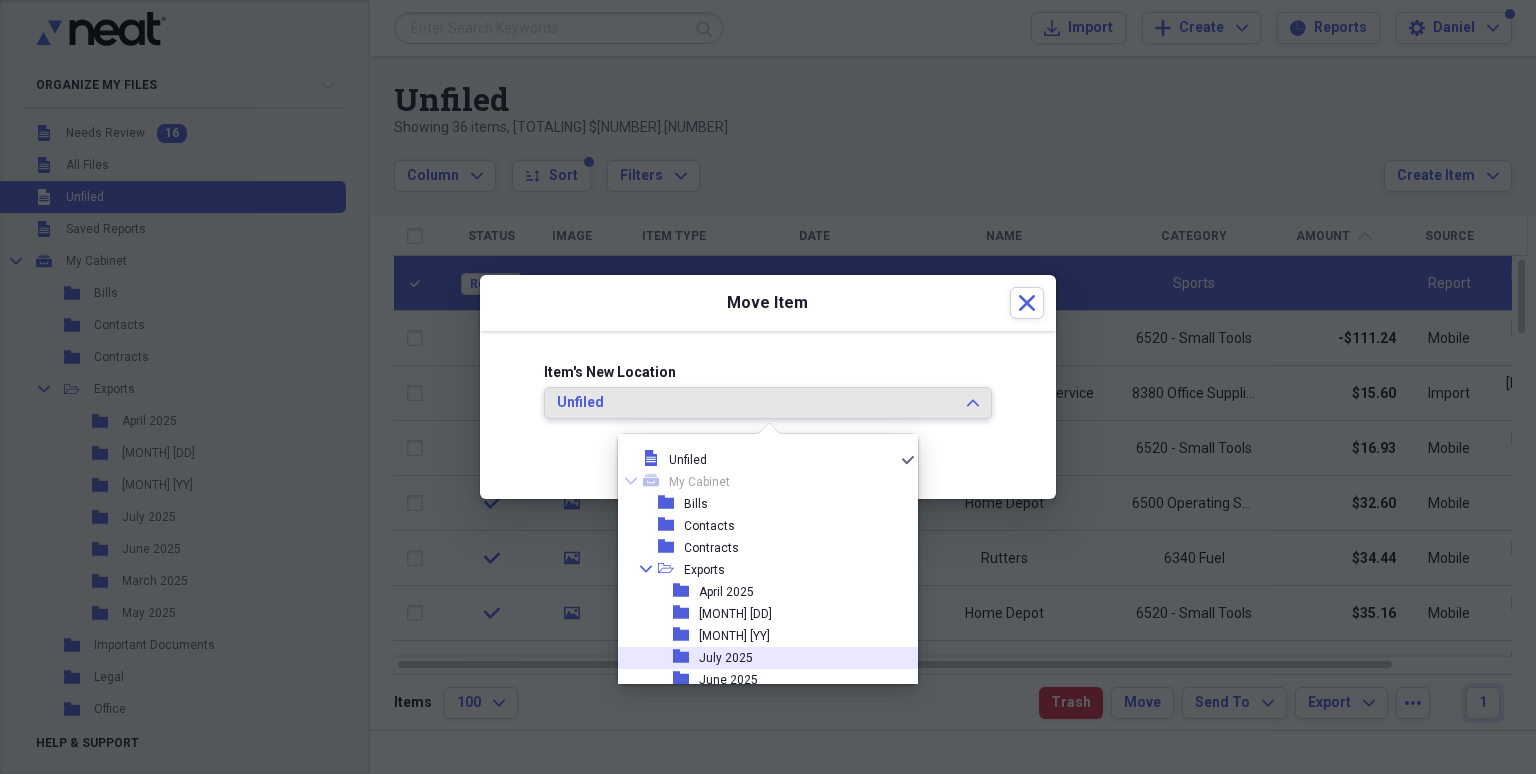 click on "folder July 2025" at bounding box center (760, 658) 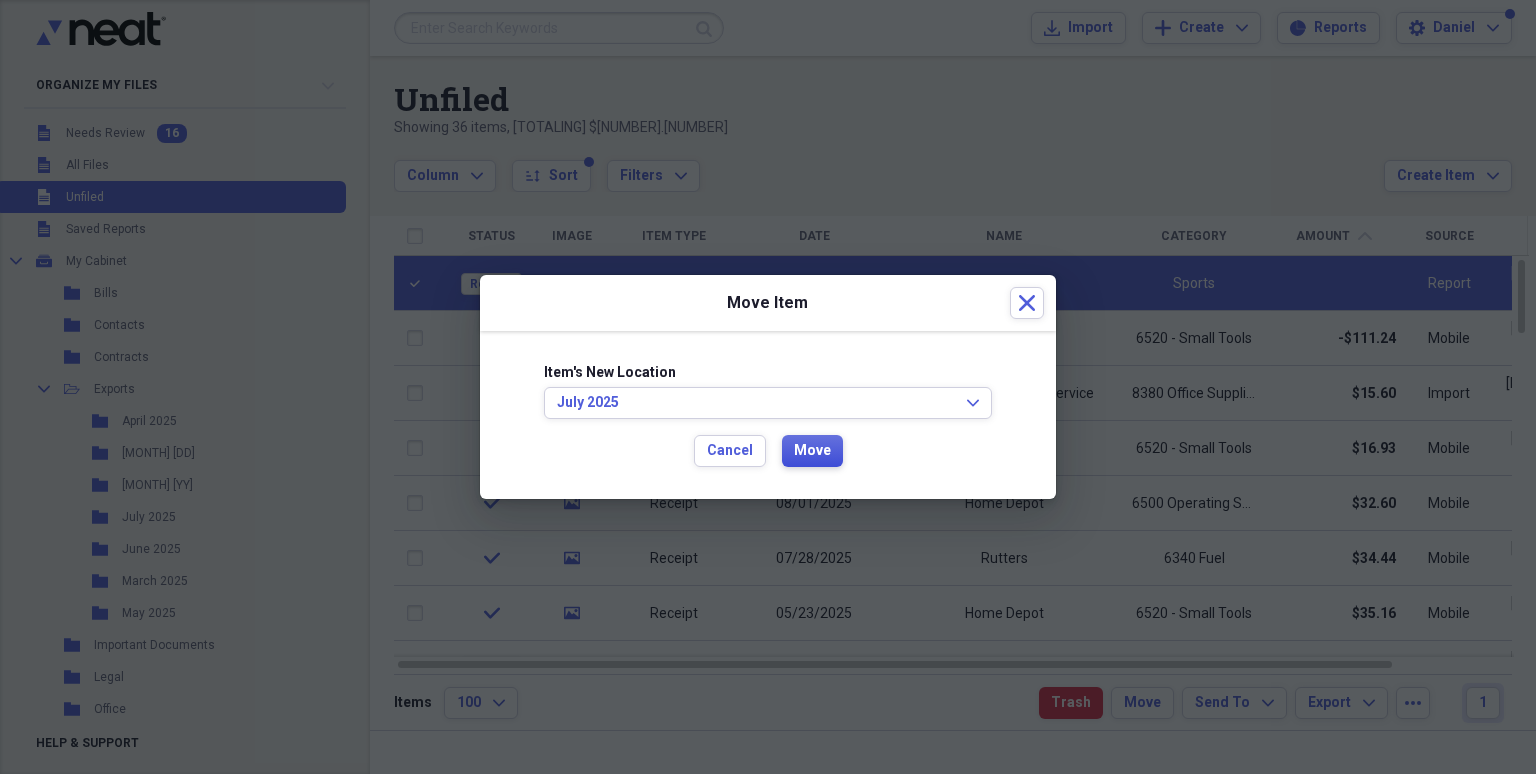 click on "Move" at bounding box center (812, 451) 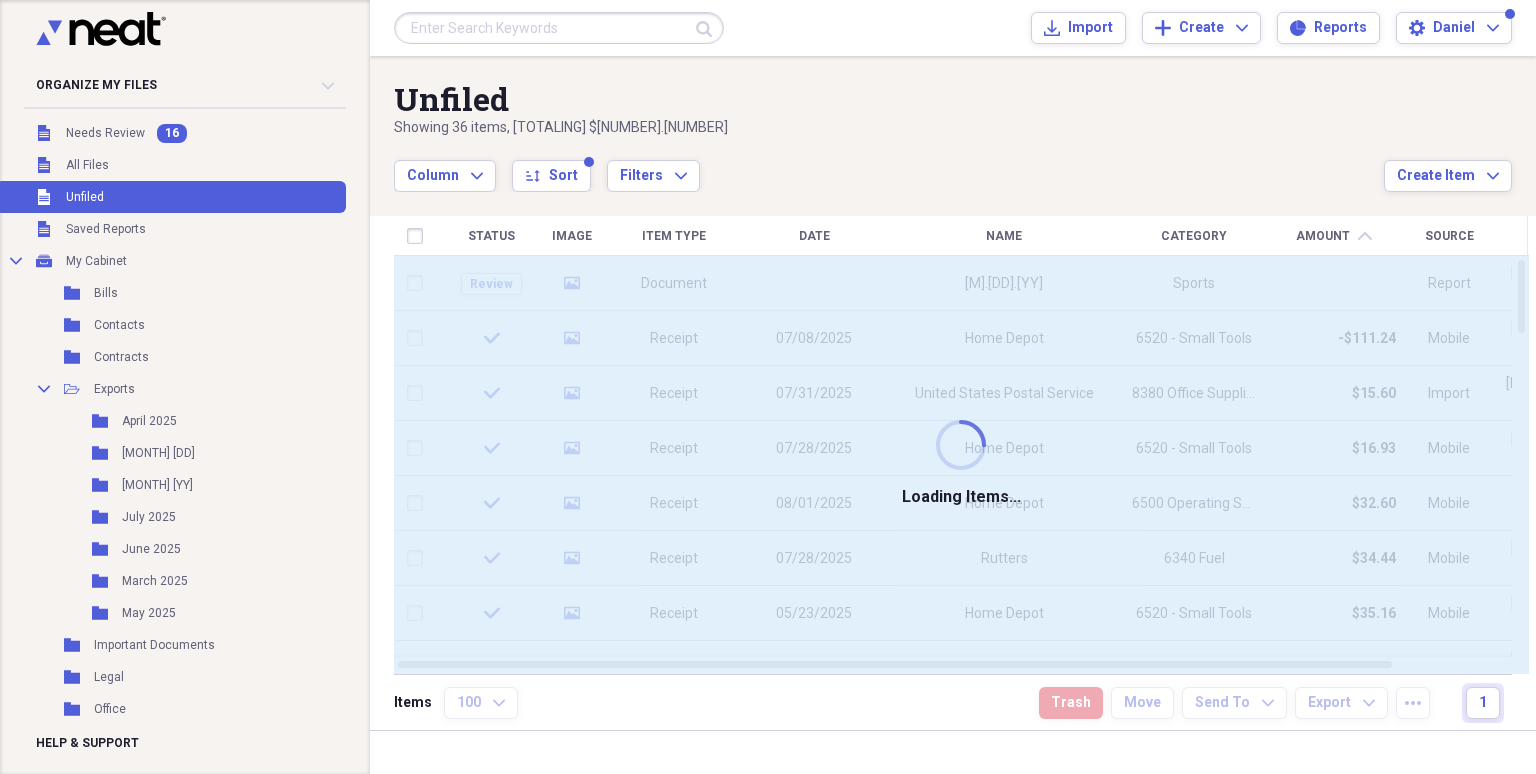checkbox on "false" 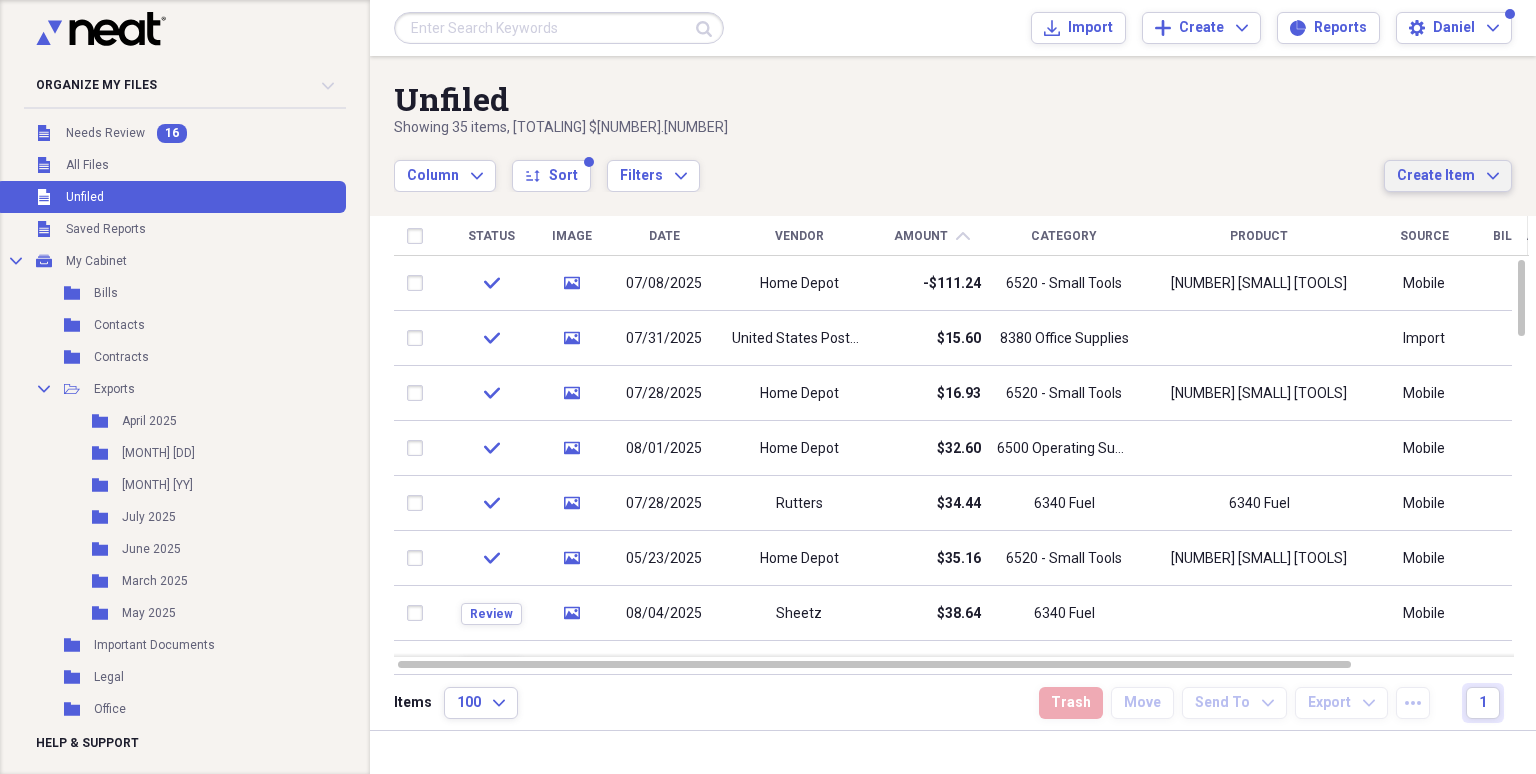 click on "Create Item" at bounding box center [1436, 176] 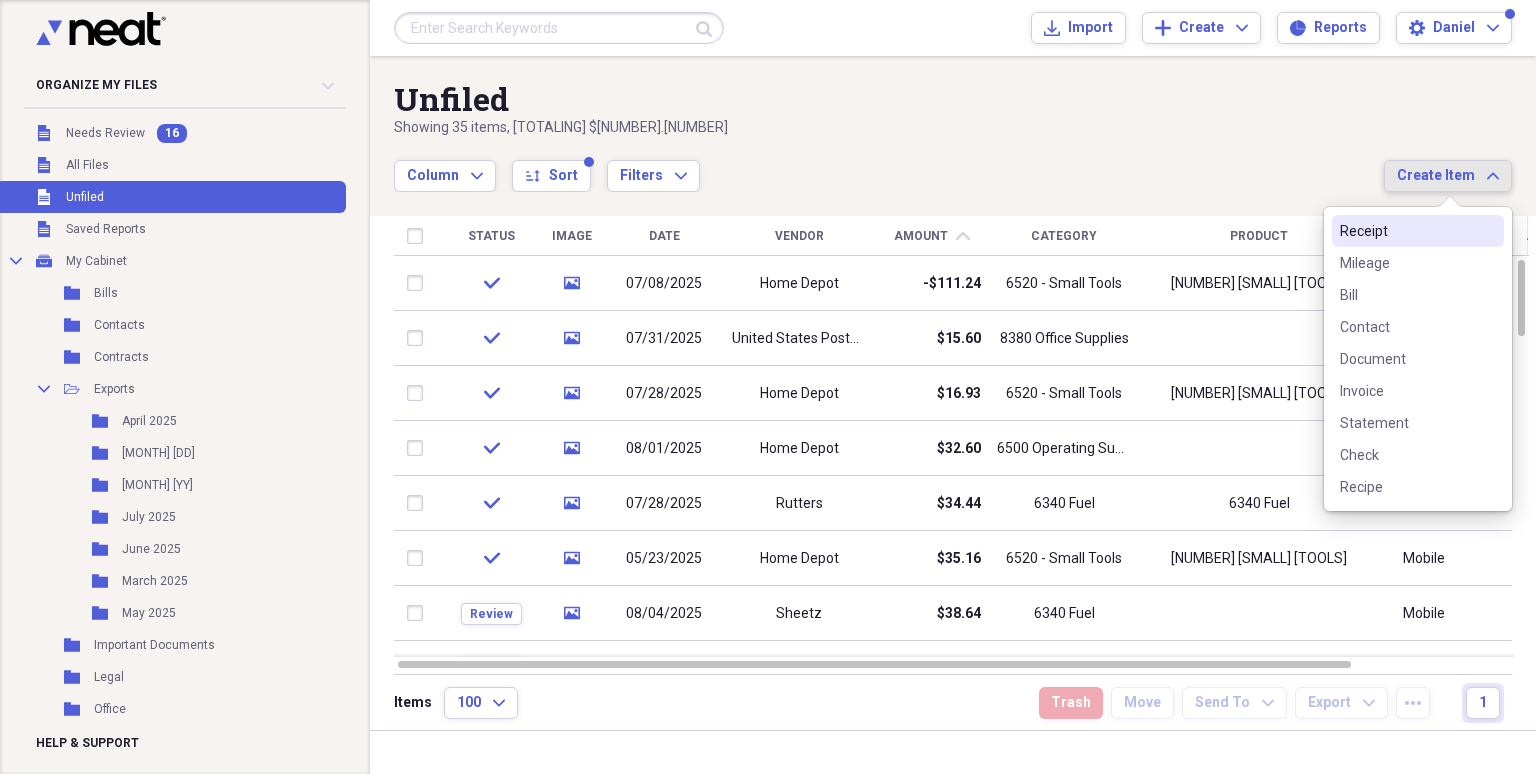 click on "Receipt" at bounding box center [1406, 231] 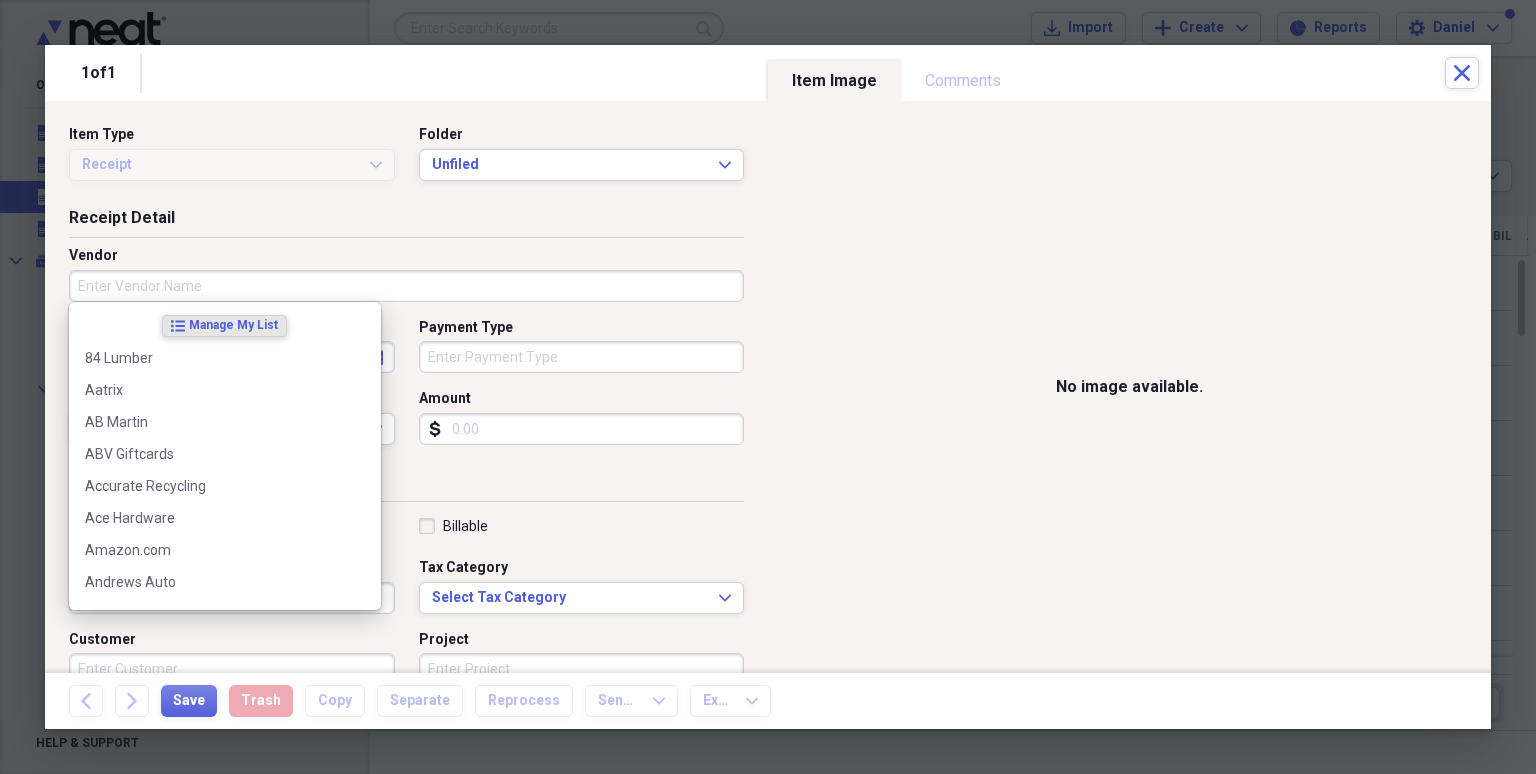 click on "Vendor" at bounding box center (406, 286) 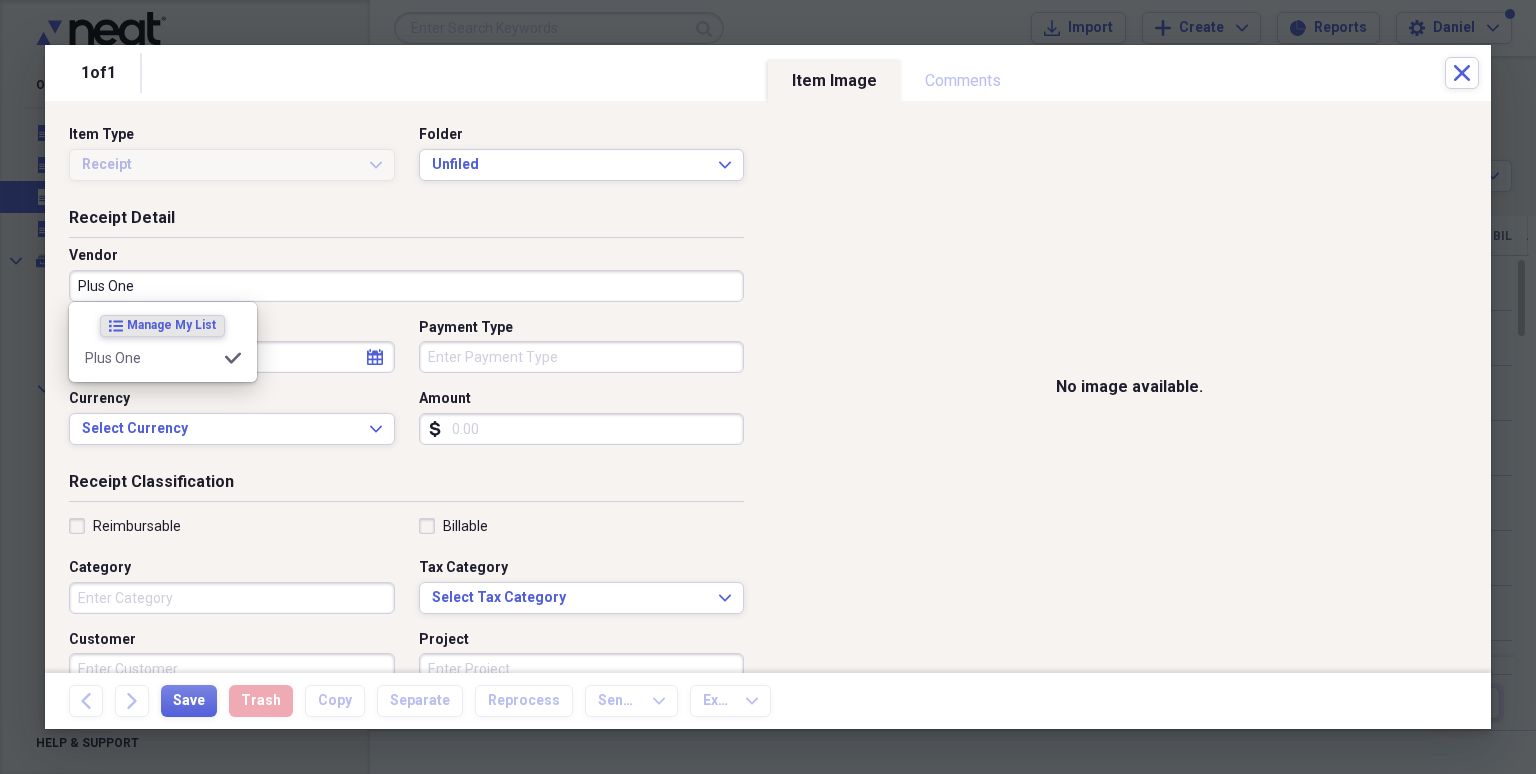 type on "Plus One" 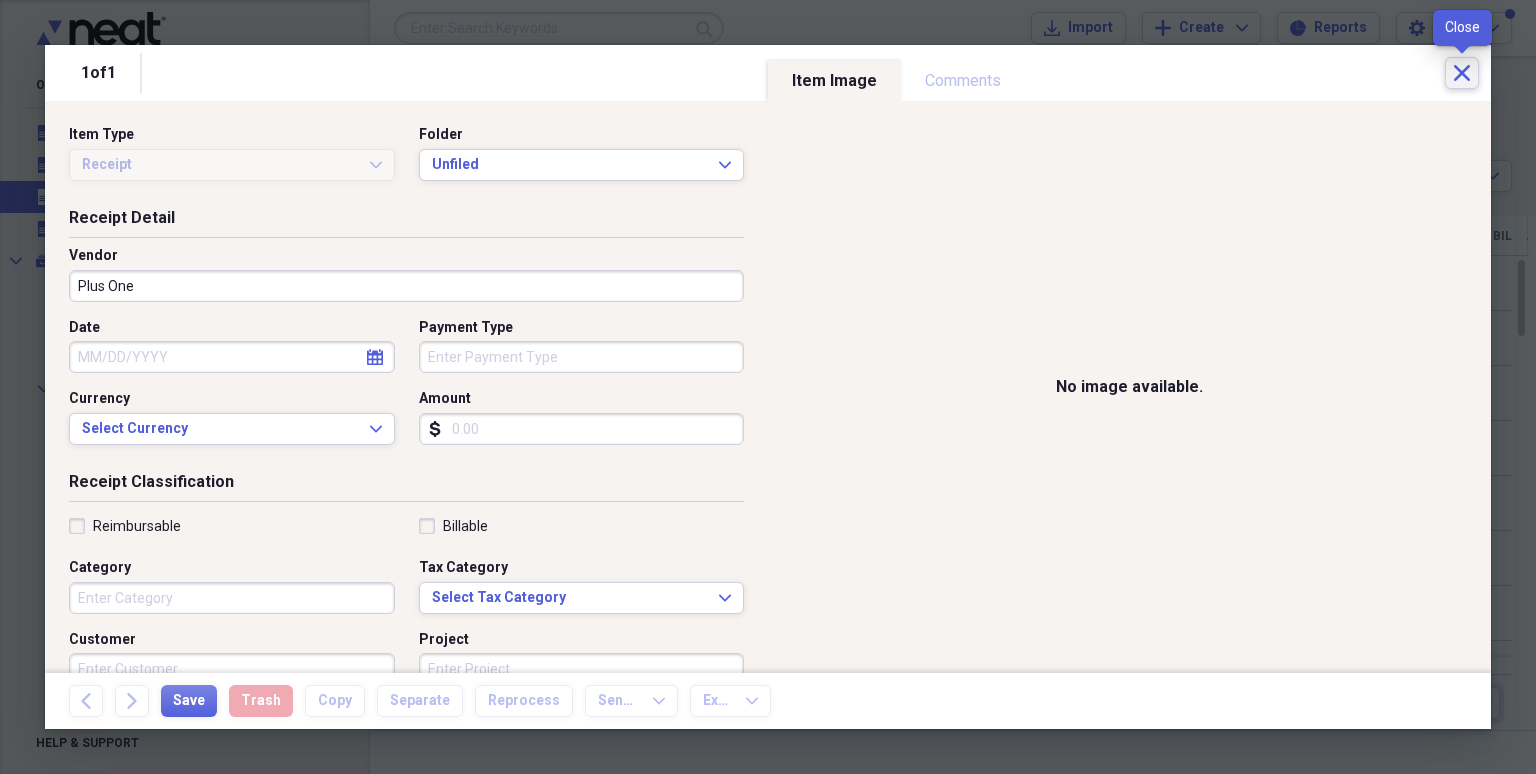click 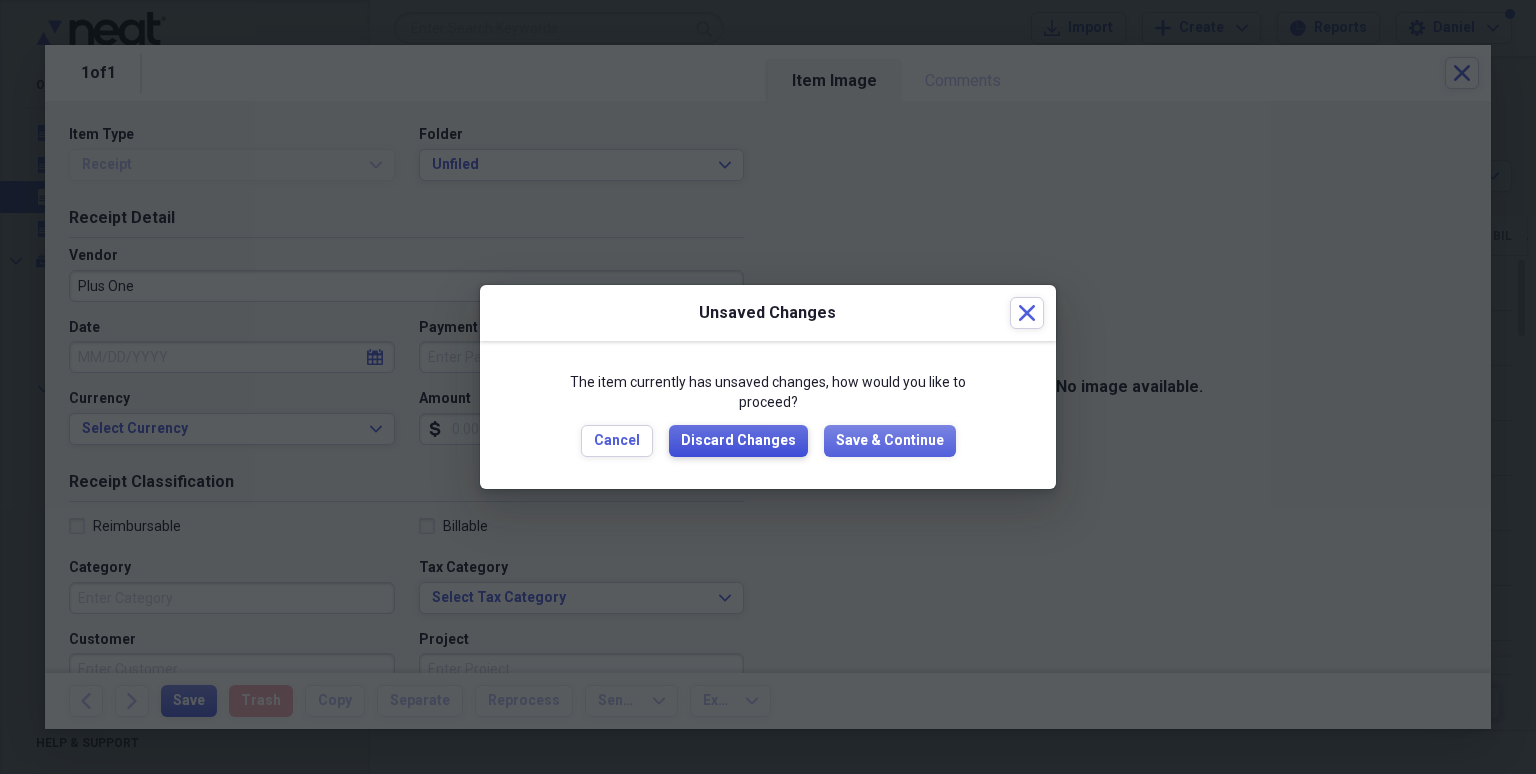 click on "Discard Changes" at bounding box center (738, 441) 